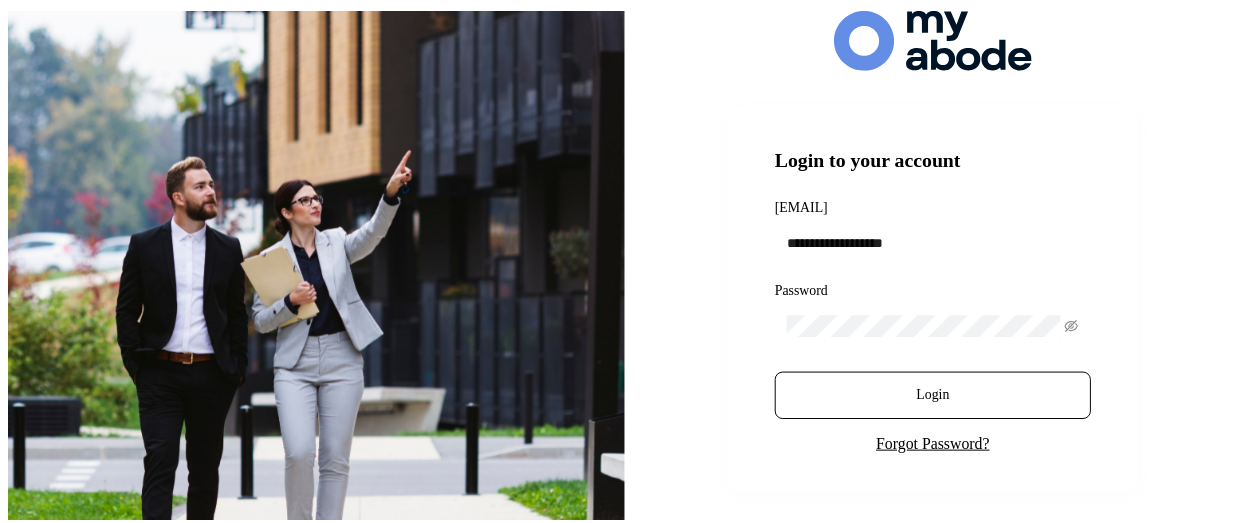 scroll, scrollTop: 0, scrollLeft: 0, axis: both 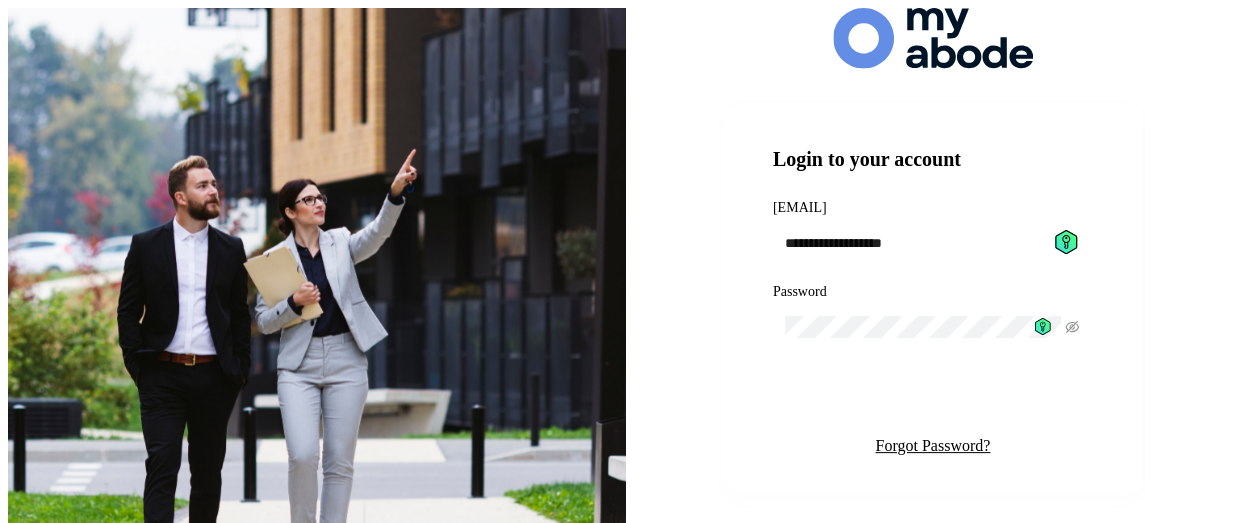 click on "Login" at bounding box center (933, 397) 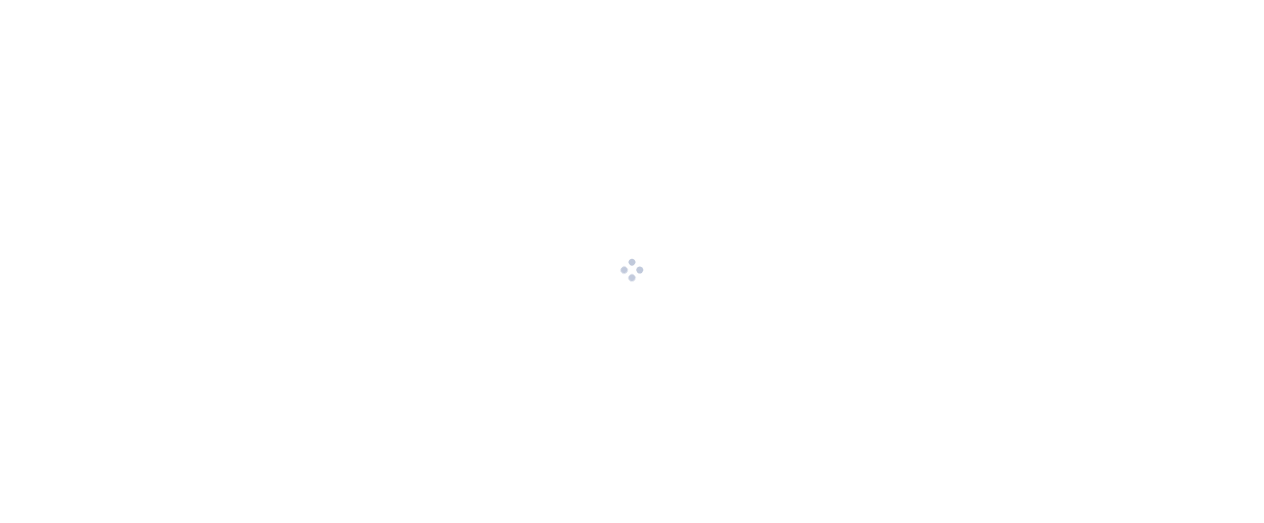 scroll, scrollTop: 0, scrollLeft: 0, axis: both 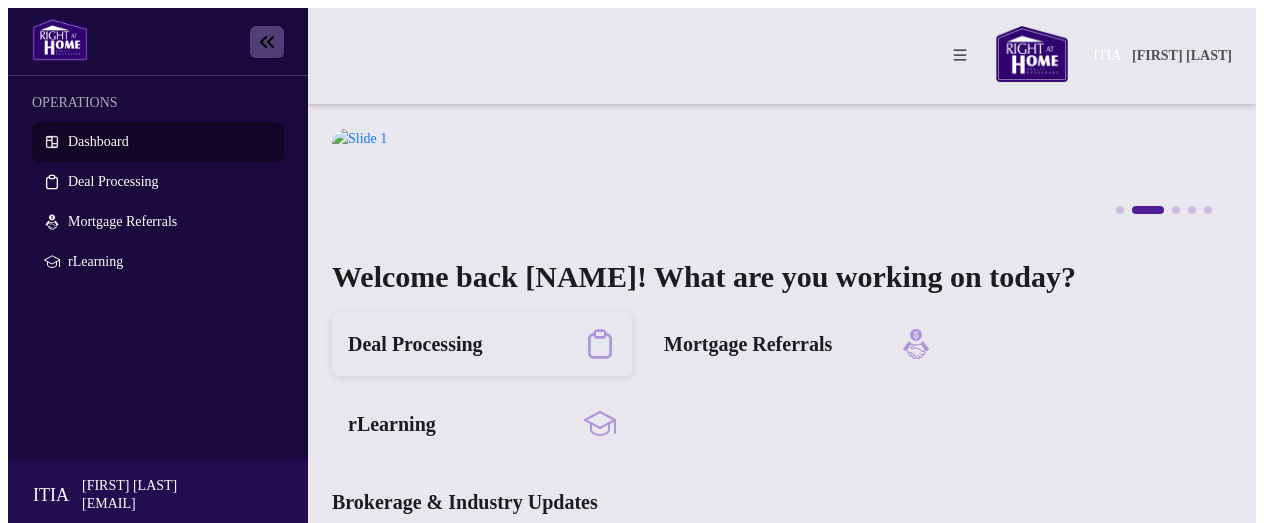 click on "Deal Processing" at bounding box center (415, 344) 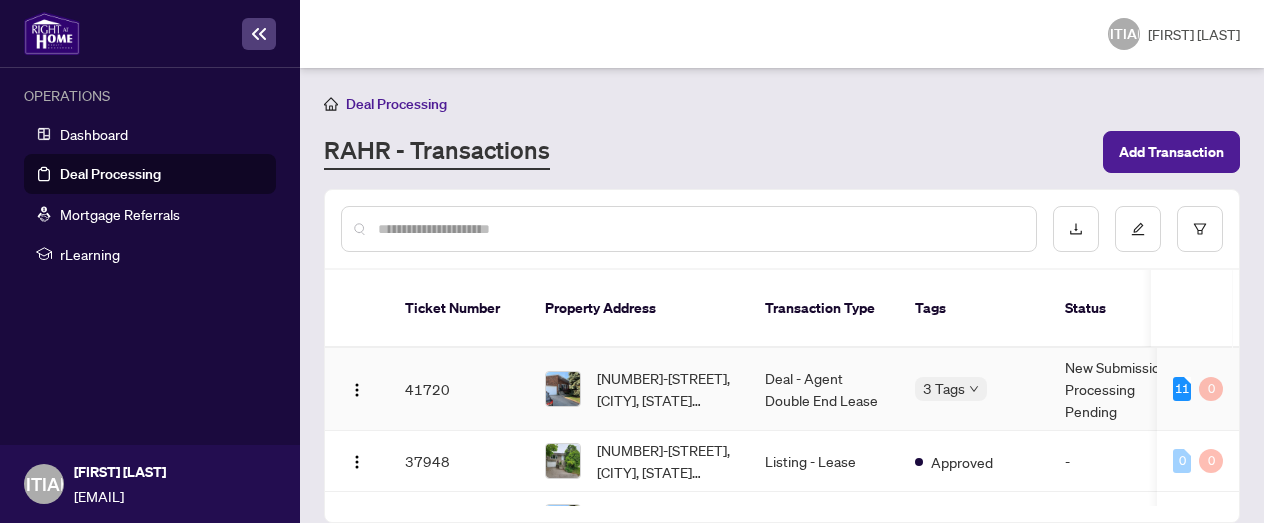 click on "Deal - Agent Double End Lease" at bounding box center (824, 389) 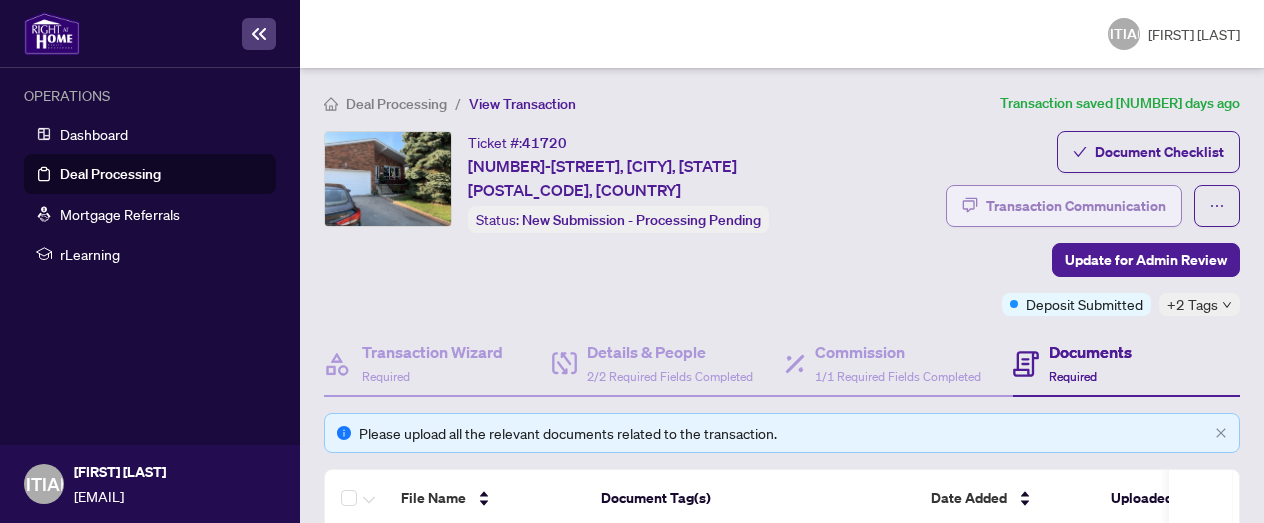 click on "Transaction Communication" at bounding box center [1076, 206] 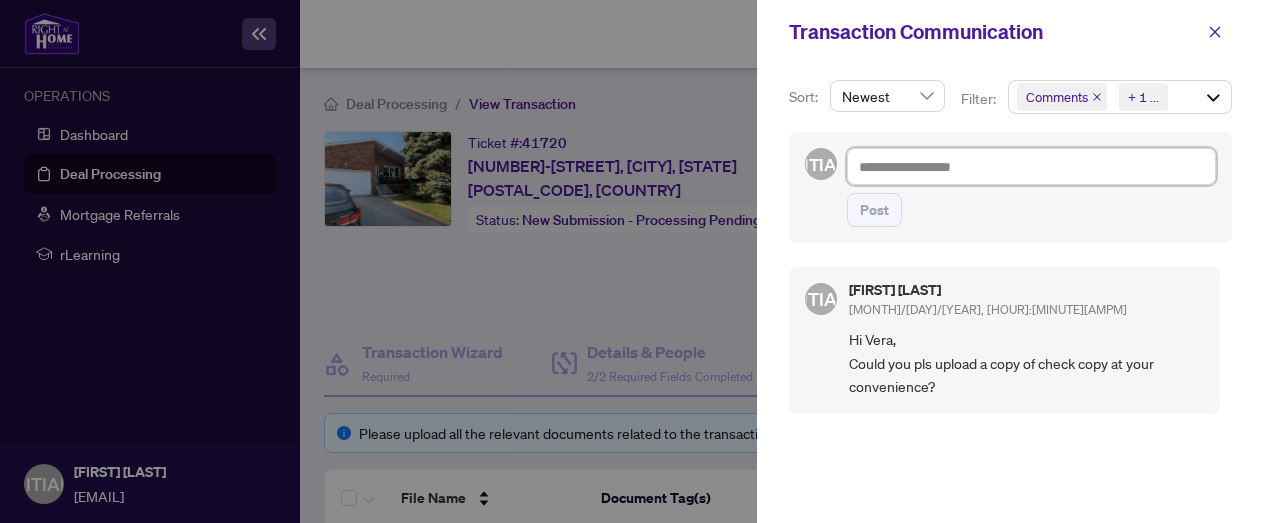 click at bounding box center [1031, 166] 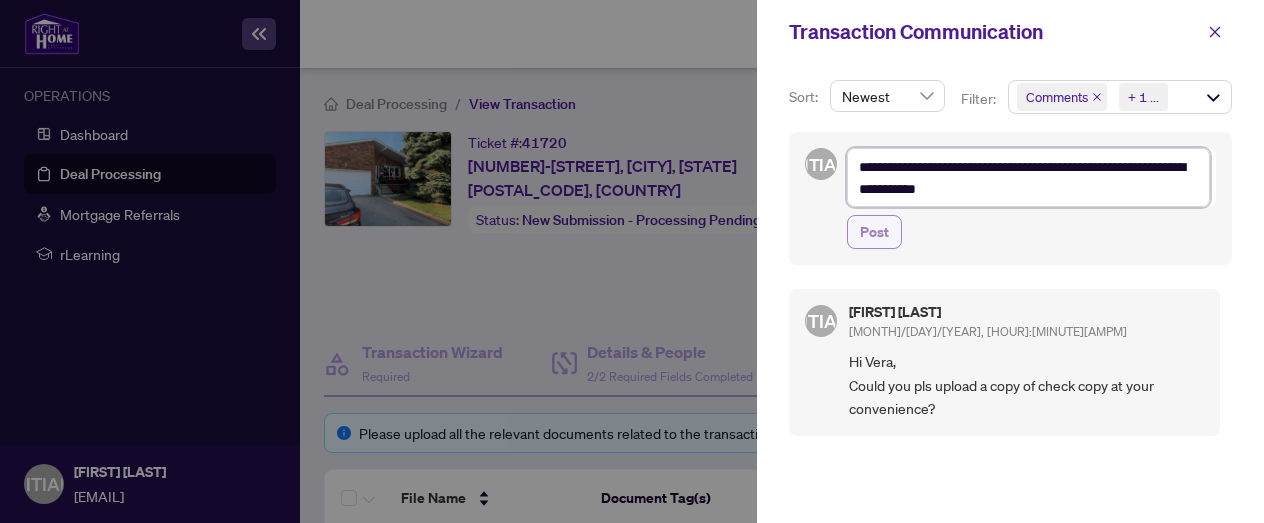 type on "**********" 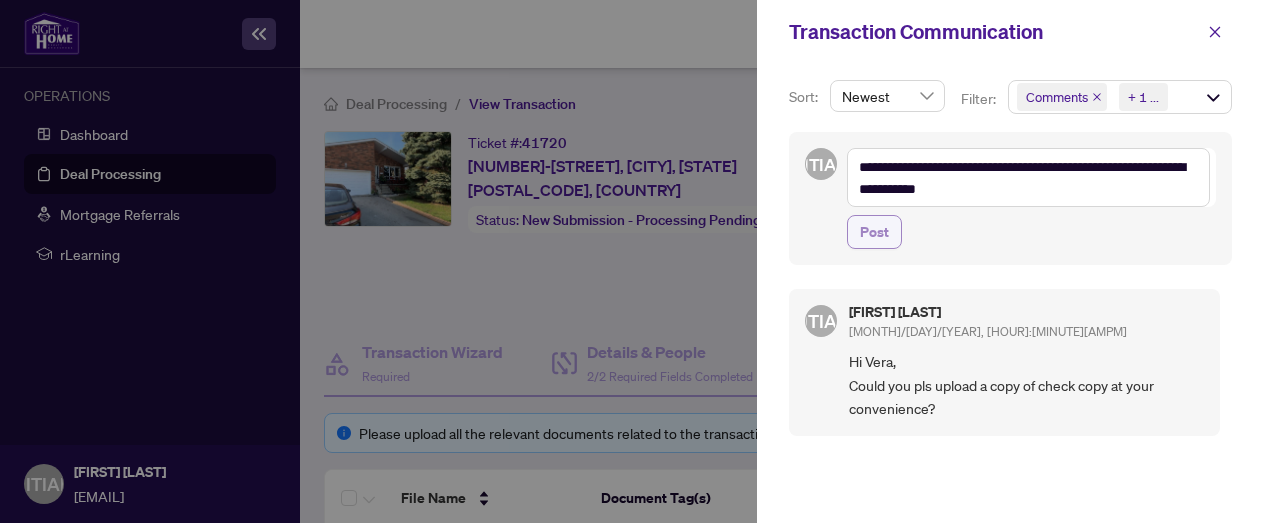 click on "Post" at bounding box center [874, 232] 